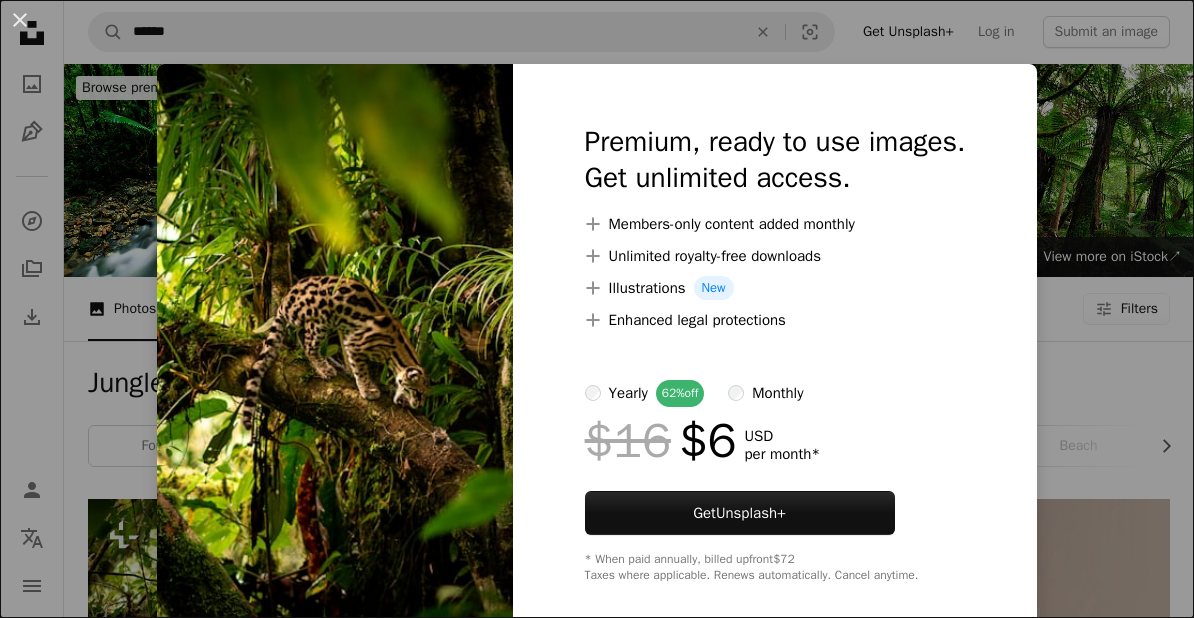 scroll, scrollTop: 481, scrollLeft: 0, axis: vertical 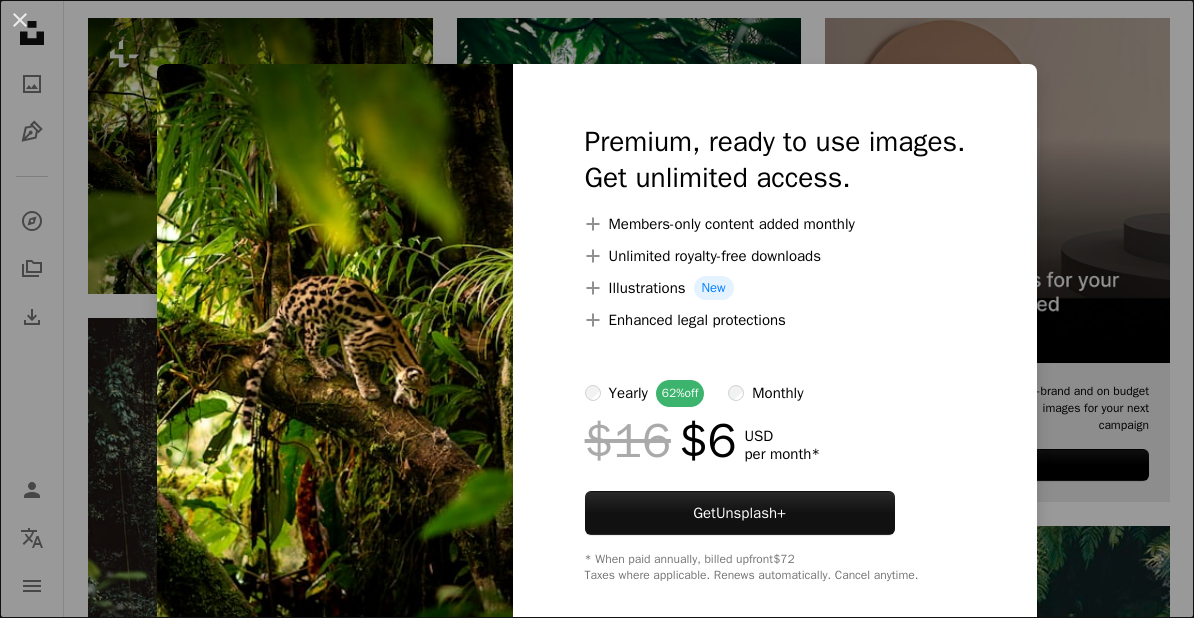 click on "An X shape Premium, ready to use images. Get unlimited access. A plus sign Members-only content added monthly A plus sign Unlimited royalty-free downloads A plus sign Illustrations  New A plus sign Enhanced legal protections yearly 62%  off monthly $16   $6 USD per month * Get  Unsplash+ * When paid annually, billed upfront  $72 Taxes where applicable. Renews automatically. Cancel anytime." at bounding box center [597, 309] 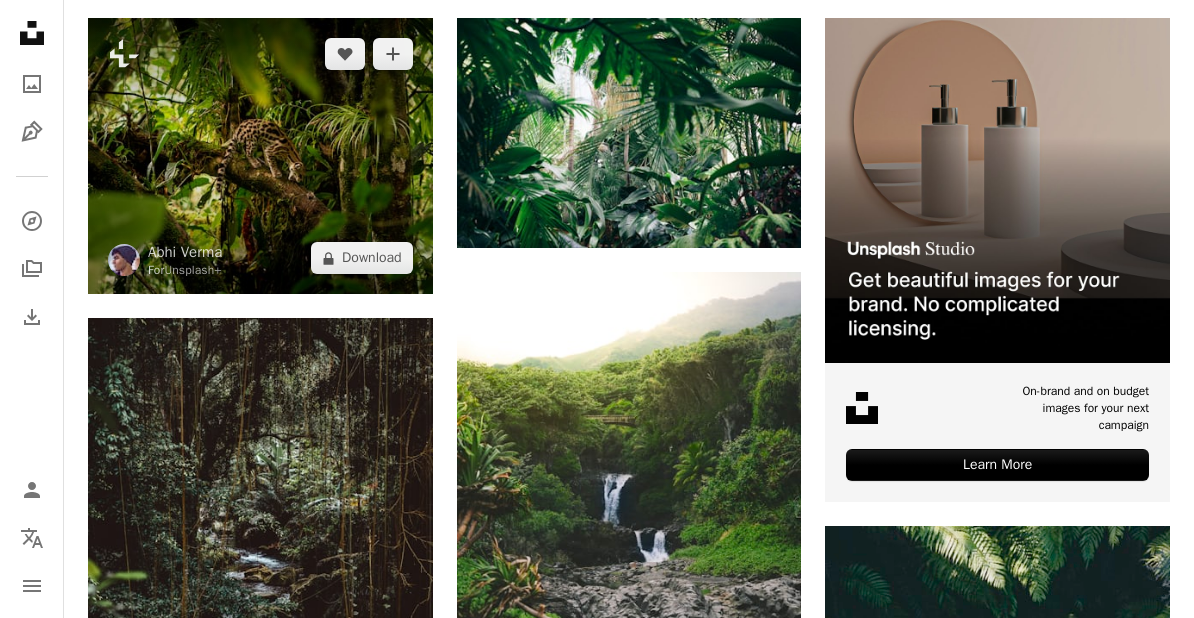 click at bounding box center [260, 156] 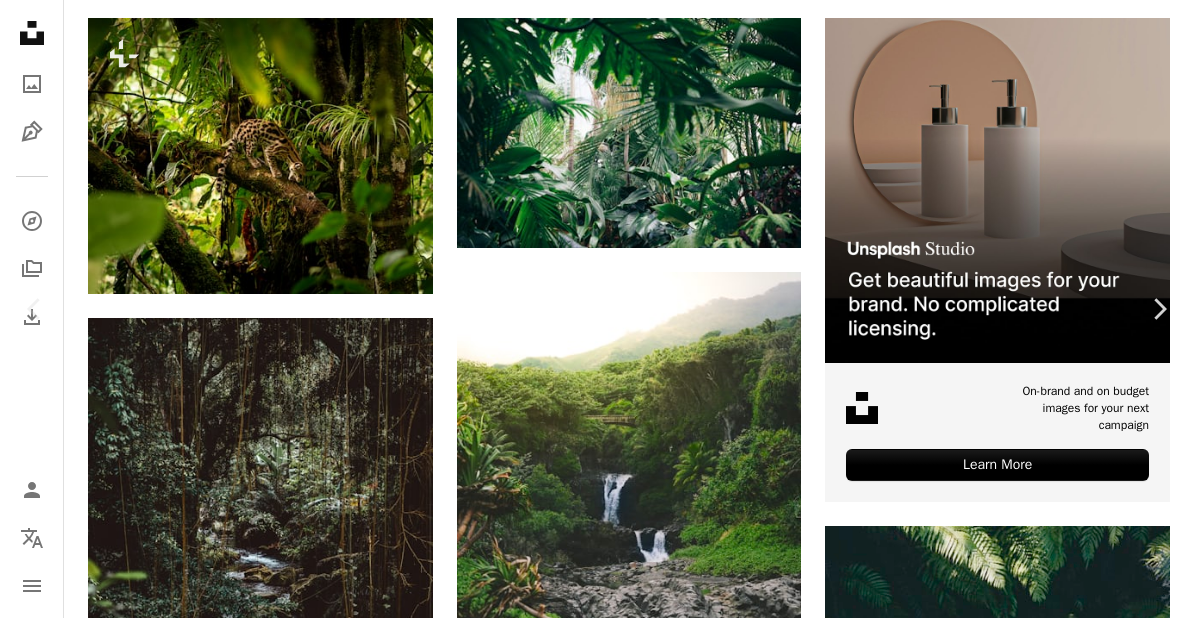click on "Got it!" at bounding box center (840, 3907) 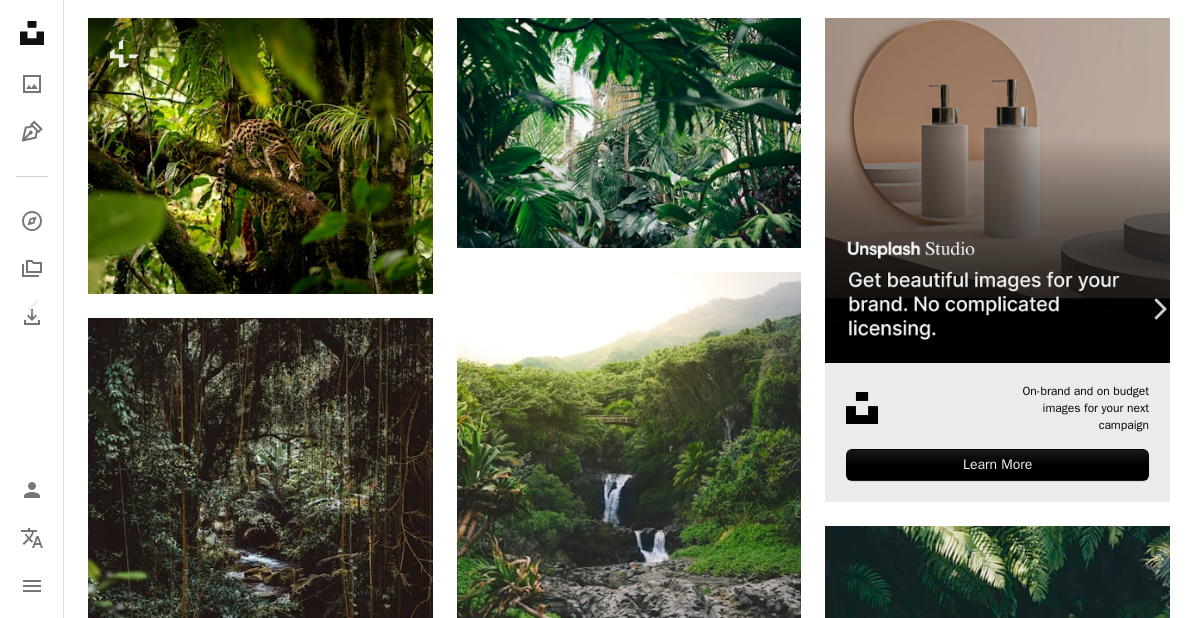 click on "An X shape Chevron left Chevron right [FIRST] [LAST] For Unsplash+ A heart A plus sign Edit image Plus sign for Unsplash+ A lock Download Zoom in Featured in Photos A forward-right arrow Share More Actions Ocelot spitting out a furball A map marker [CITY] Calendar outlined Published on June 16, 2023 Safety Licensed under the Unsplash+ License cats jungle amazon rainforest [CITY] jungle leaves jungle animals big cats ocelot jungles jungle adventure [CITY] wildlife Creative Commons images From this series Plus sign for Unsplash+ Related images Plus sign for Unsplash+ A heart A plus sign [FIRST] [LAST] For Unsplash+ A lock Download Plus sign for Unsplash+ A heart A plus sign [FIRST] [LAST] For Unsplash+ A lock Download Plus sign for Unsplash+ A heart A plus sign [FIRST] [LAST] For Unsplash+ A lock Download Plus sign for Unsplash+ A heart A plus sign [FIRST] [LAST] For Unsplash+ A lock Download Plus sign for Unsplash+ A heart A plus sign [FIRST] [LAST] For Unsplash+ A lock" at bounding box center [597, 4071] 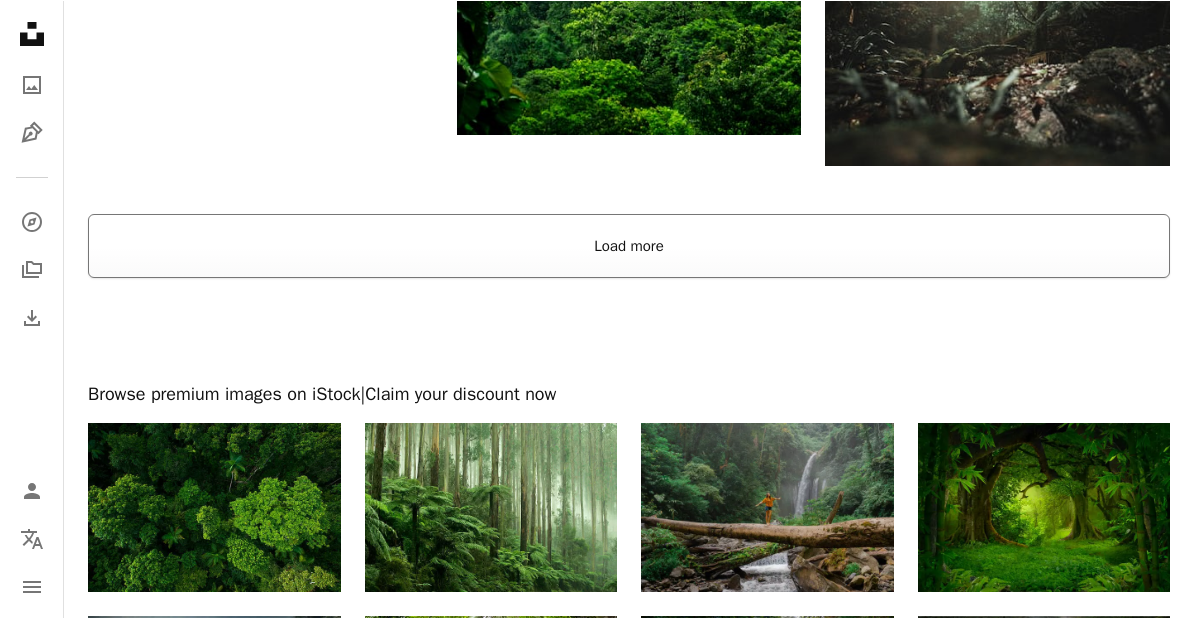 scroll, scrollTop: 3039, scrollLeft: 0, axis: vertical 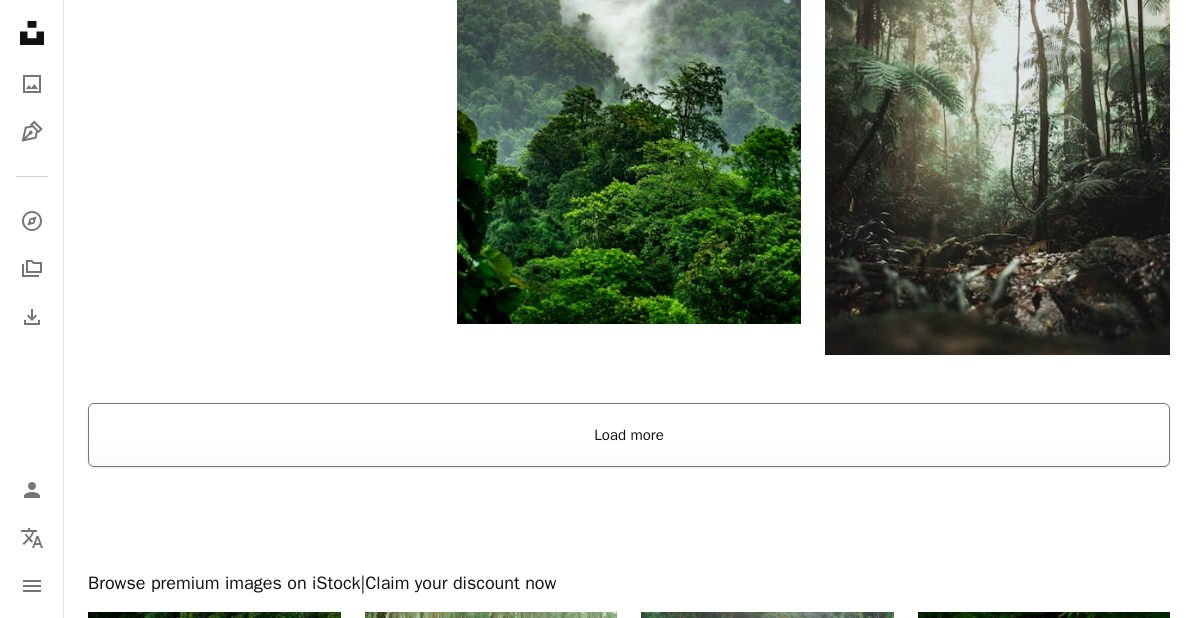 click on "Load more" at bounding box center (629, 435) 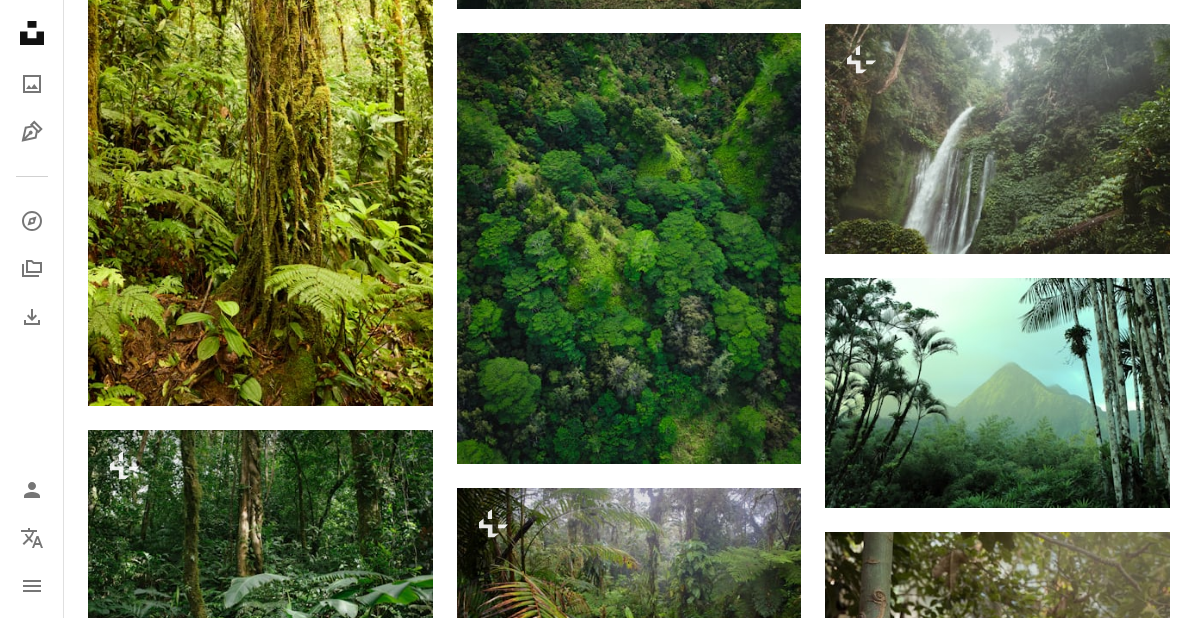 scroll, scrollTop: 8732, scrollLeft: 0, axis: vertical 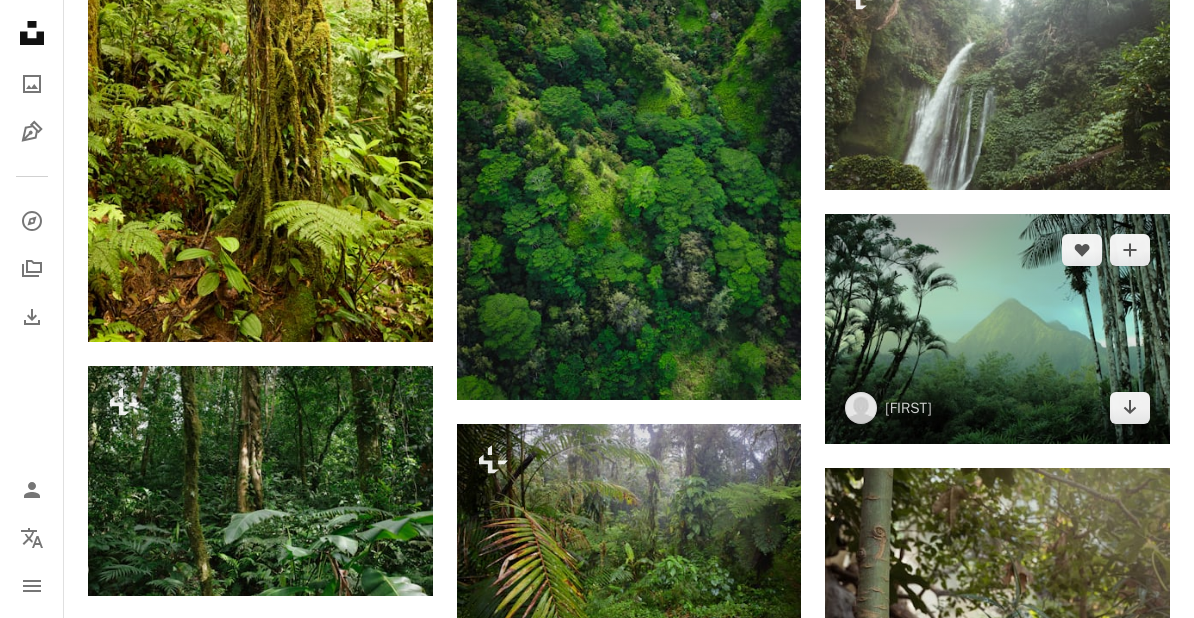 click at bounding box center [997, 329] 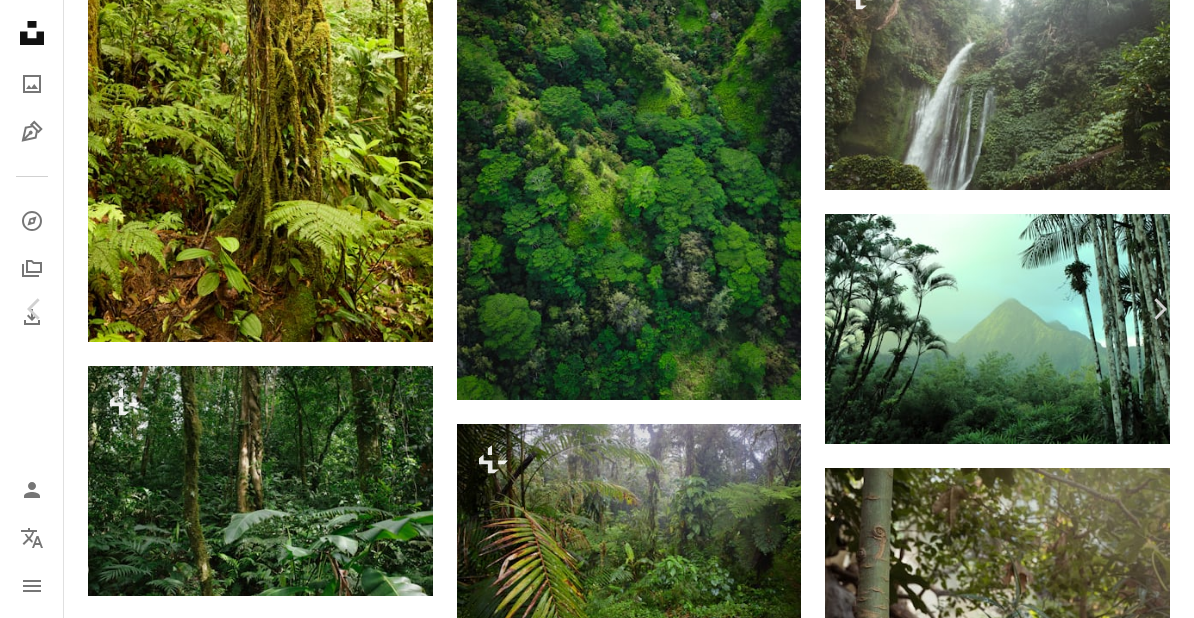 click on "An X shape Chevron left Chevron right [FIRST] [LAST] For Unsplash+ A heart A plus sign Edit image Plus sign for Unsplash+ Download free Chevron down Zoom in Views 1,595,397 Downloads 28,674 A forward-right arrow Share Info icon Info More Actions Jardin de Balata A map marker [CITY] Calendar outlined Published on April 5, 2020 Camera Canon, EOS 700D Safety Free to use under the Unsplash License land blue plant scenery field jungle rainforest outdoors countryside grassland vegetation [CITY] Free pictures Browse premium related images on iStock | Save 20% with code UNSPLASH20 View more on iStock ↗ Related images A heart A plus sign [FIRST] [LAST] Arrow pointing down A heart A plus sign [FIRST] [LAST] Available for hire A checkmark inside of a circle Arrow pointing down A heart A plus sign [FIRST] [LAST] Available for hire A checkmark inside of a circle Arrow pointing down A heart A plus sign [FIRST] [LAST] Arrow pointing down A heart A plus sign [FIRST] [LAST] Available for hire A checkmark inside of a circle" at bounding box center [597, 3405] 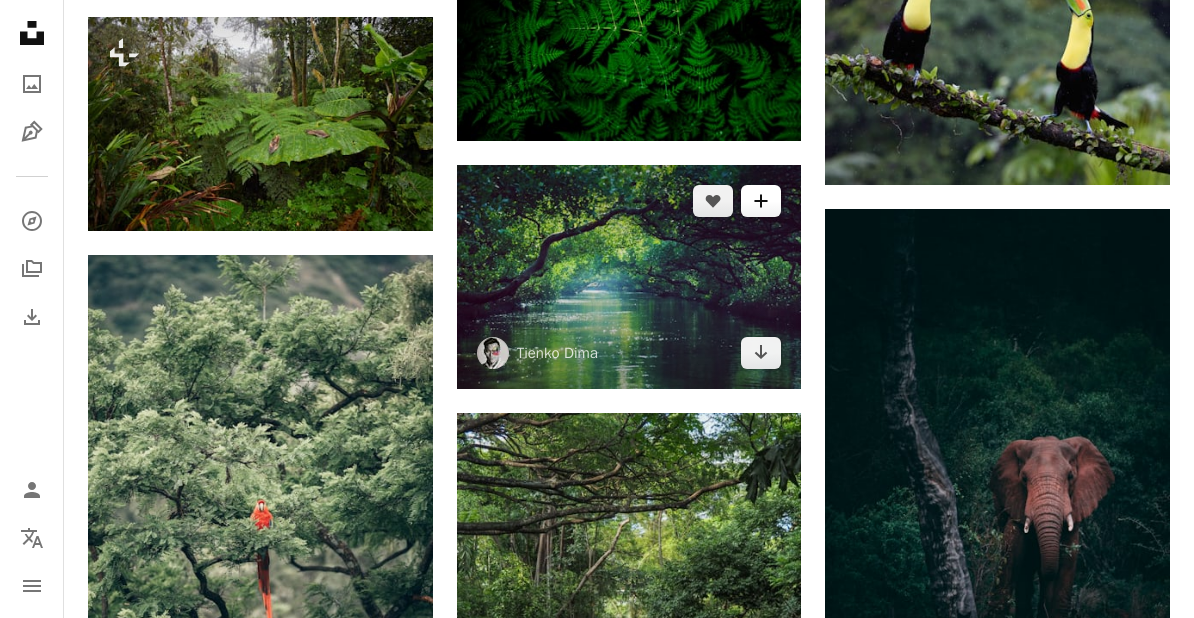 scroll, scrollTop: 11127, scrollLeft: 0, axis: vertical 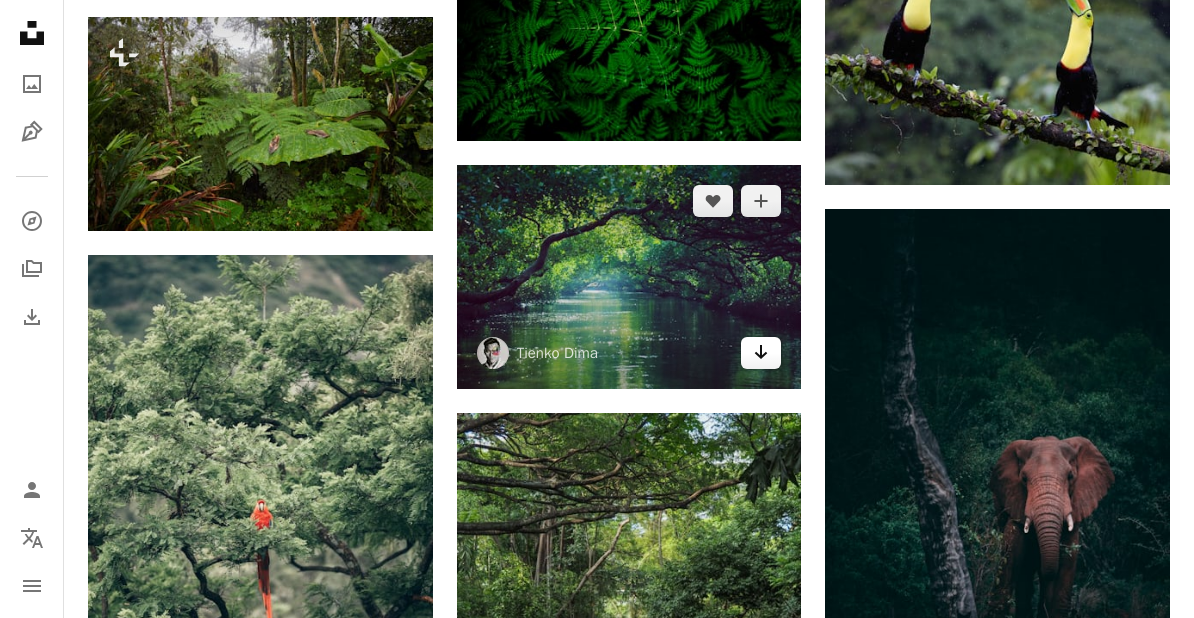click on "Arrow pointing down" 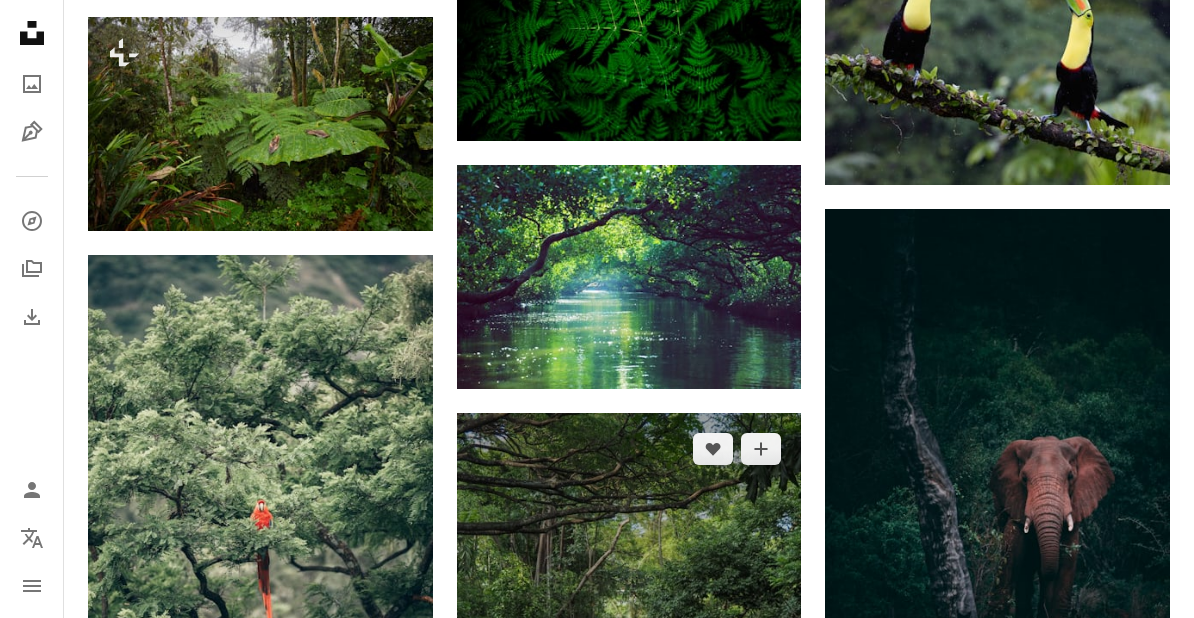scroll, scrollTop: 11285, scrollLeft: 0, axis: vertical 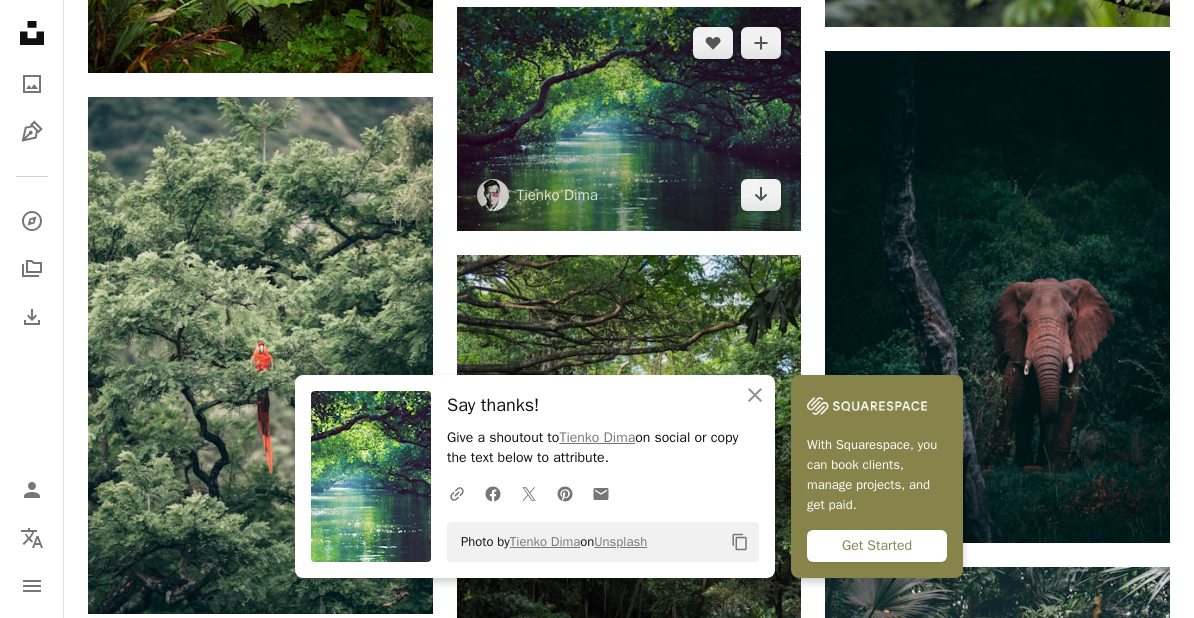 click at bounding box center (629, 119) 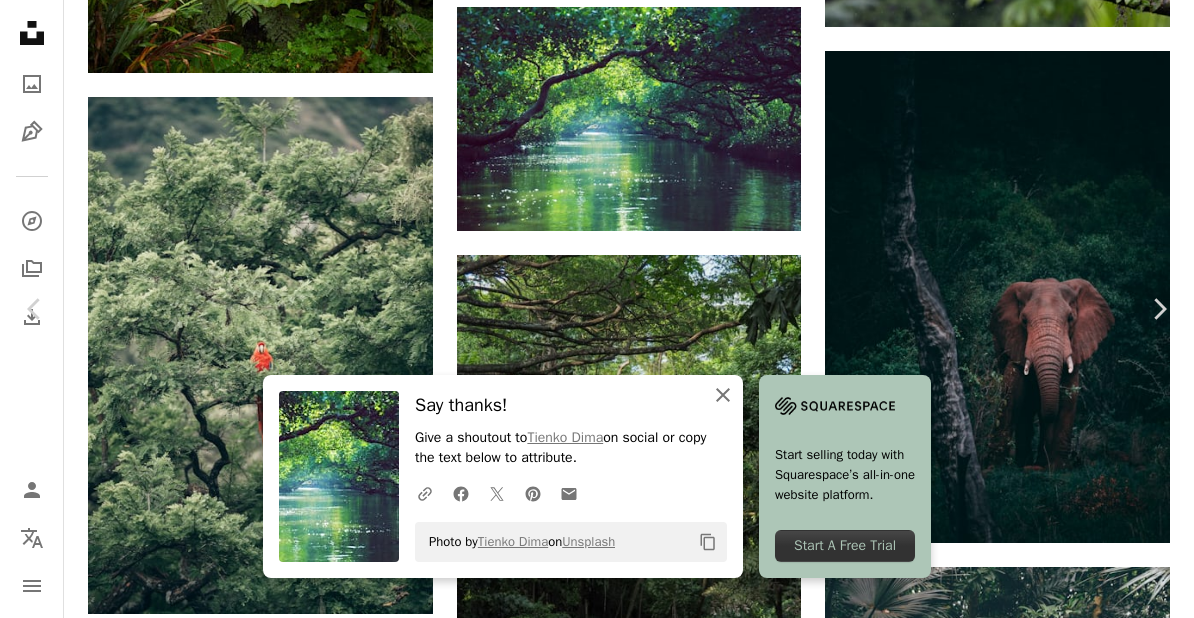 click on "An X shape" 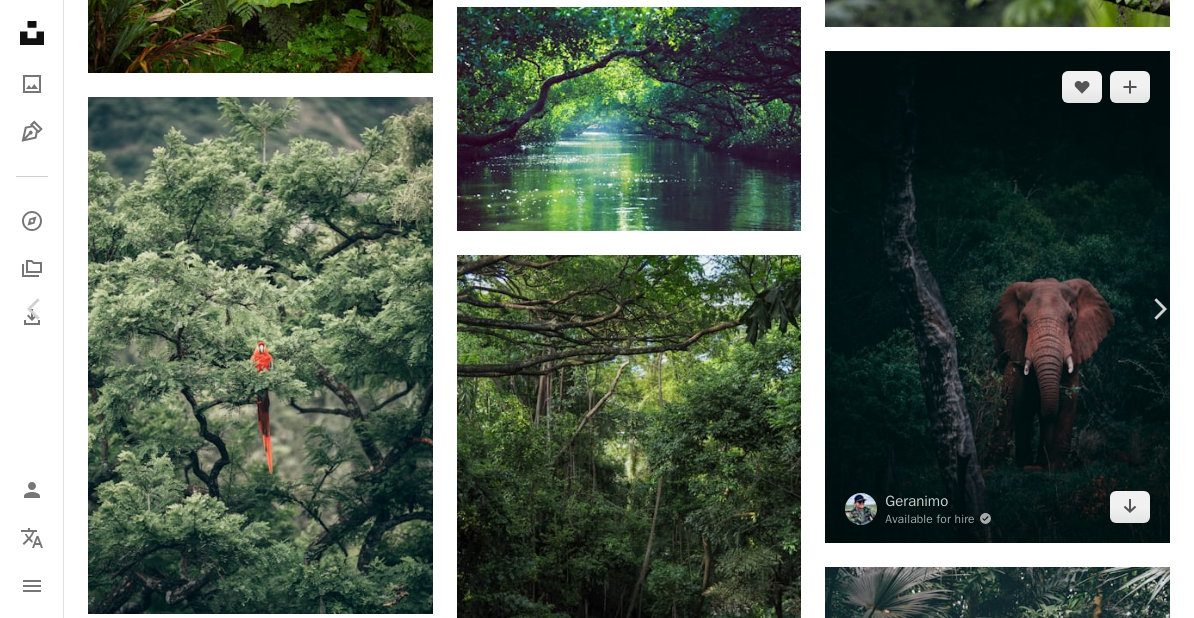 click on "A heart A plus sign [FIRST] [LAST] Available for hire A checkmark inside of a circle Arrow pointing down A heart A plus sign [FIRST] [LAST] Available for hire A checkmark inside of a circle A heart For" at bounding box center (597, 3237) 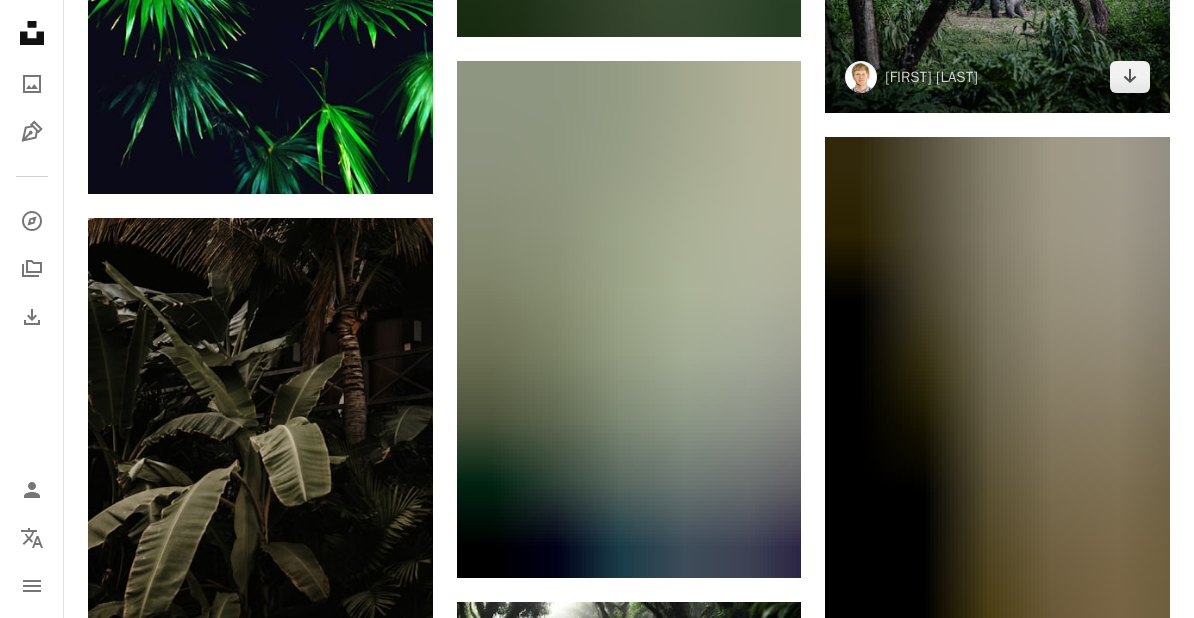scroll, scrollTop: 13018, scrollLeft: 0, axis: vertical 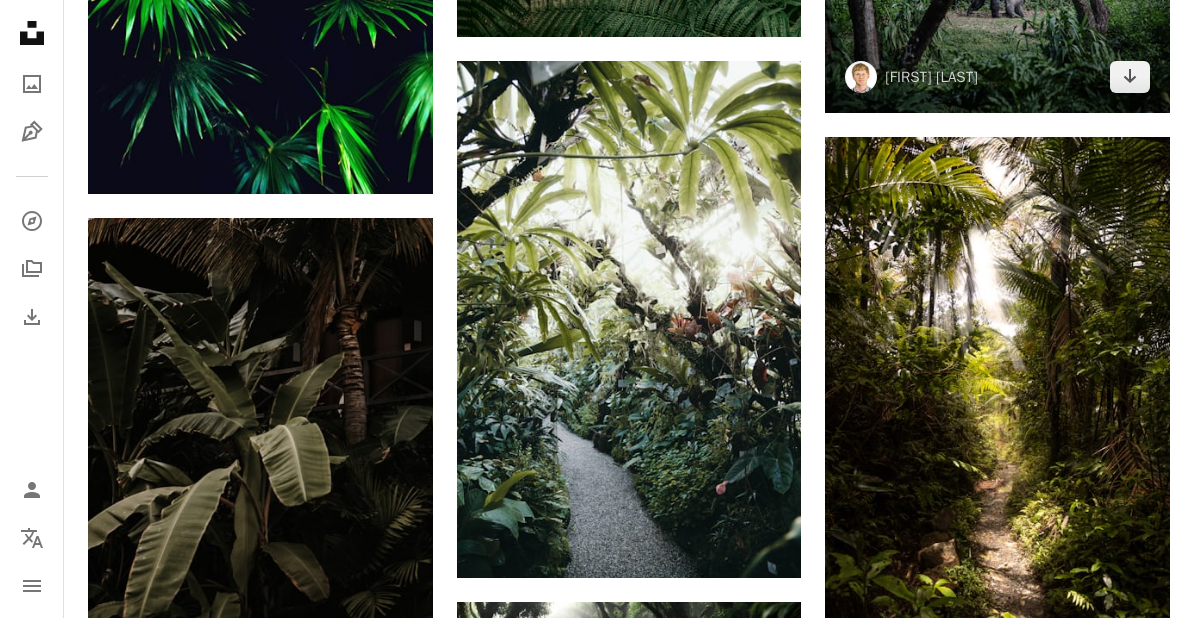 click at bounding box center (997, -2) 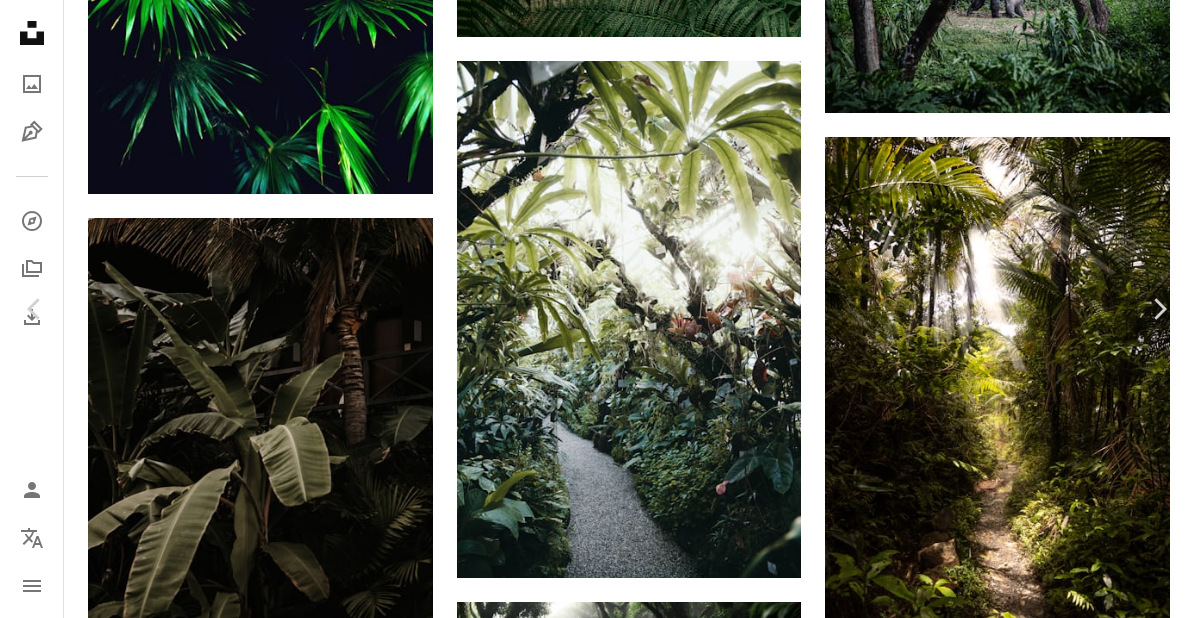 click on "An X shape Chevron left Chevron right [NAME] [NAME] A heart A plus sign Edit image   Plus sign for Unsplash+ Download free Chevron down Zoom in Views 50,405,560 Downloads 99,251 Featured in Photos ,  Animals ,  Wallpapers A forward-right arrow Share Info icon Info More Actions Calendar outlined Published on  November 6, 2017 Camera Canon, EOS 6D Safety Free to use under the  Unsplash License forest animal green plant grass wildlife male jungle africa walking wallpapers backgrounds gorilla forrest wild woodland jungle background ape computer backgrounds [ANIMAL_TYPE] Public domain images Browse premium related images on iStock  |  Save 20% with code UNSPLASH20 View more on iStock  ↗ Related images A heart A plus sign [NAME] Arrow pointing down A heart A plus sign [NAME] Arrow pointing down A heart A plus sign [NAME] Arrow pointing down A heart A plus sign [NAME] Available for hire A checkmark inside of a circle Arrow pointing down A heart A plus sign [NAME] A heart For" at bounding box center (597, 4088) 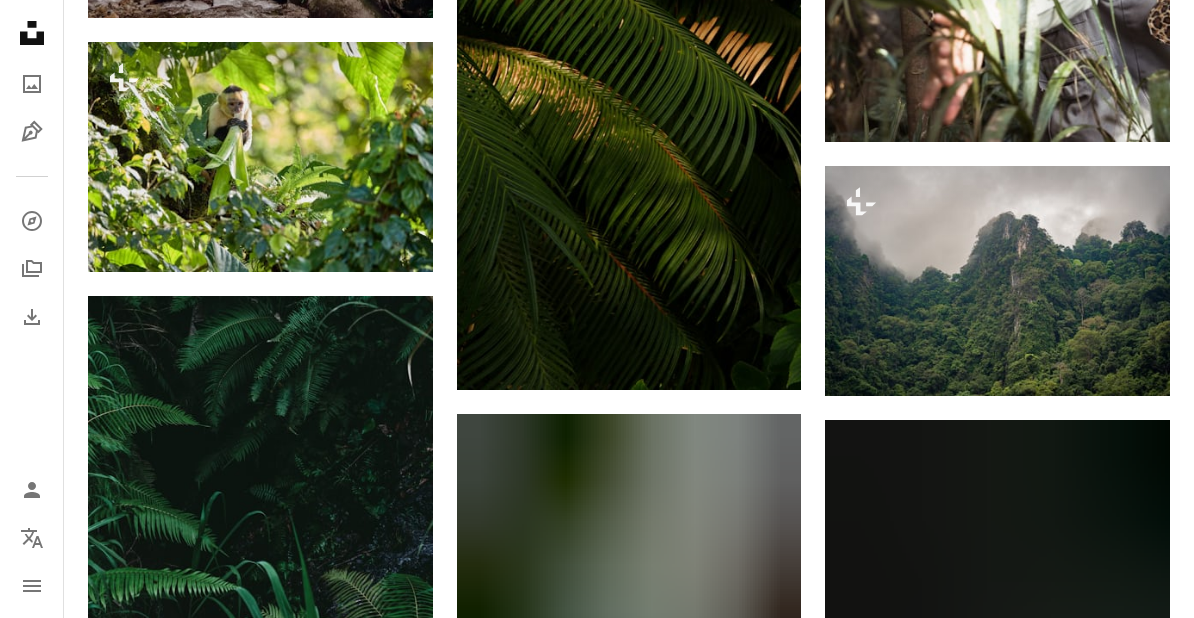 scroll, scrollTop: 16671, scrollLeft: 0, axis: vertical 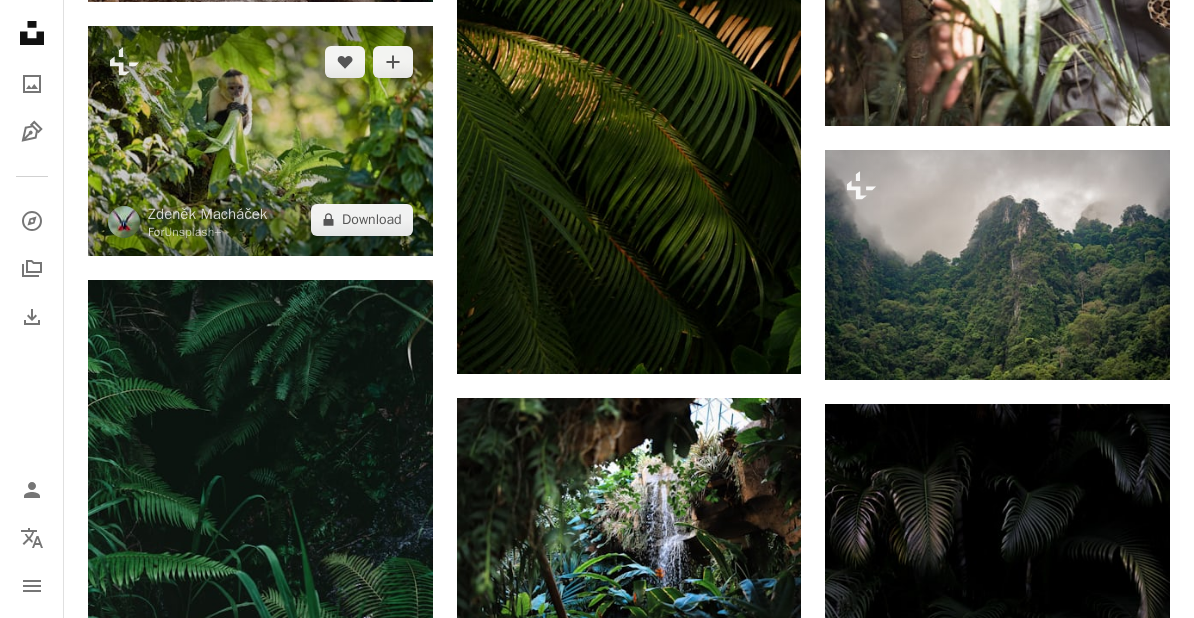click at bounding box center [260, 141] 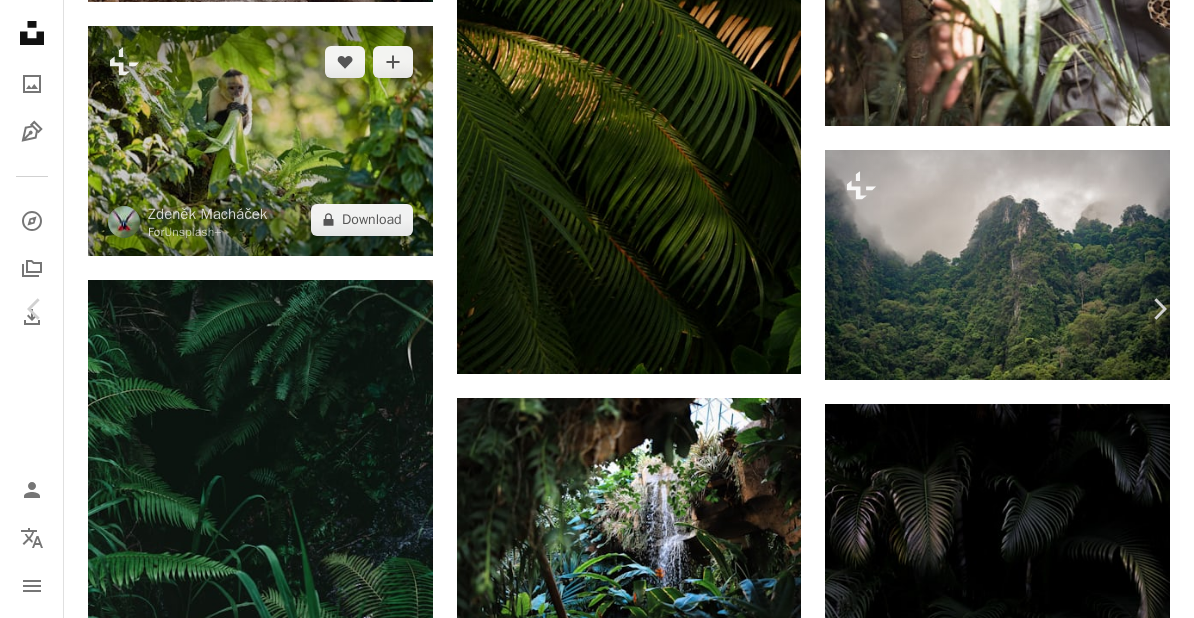 scroll, scrollTop: 17365, scrollLeft: 0, axis: vertical 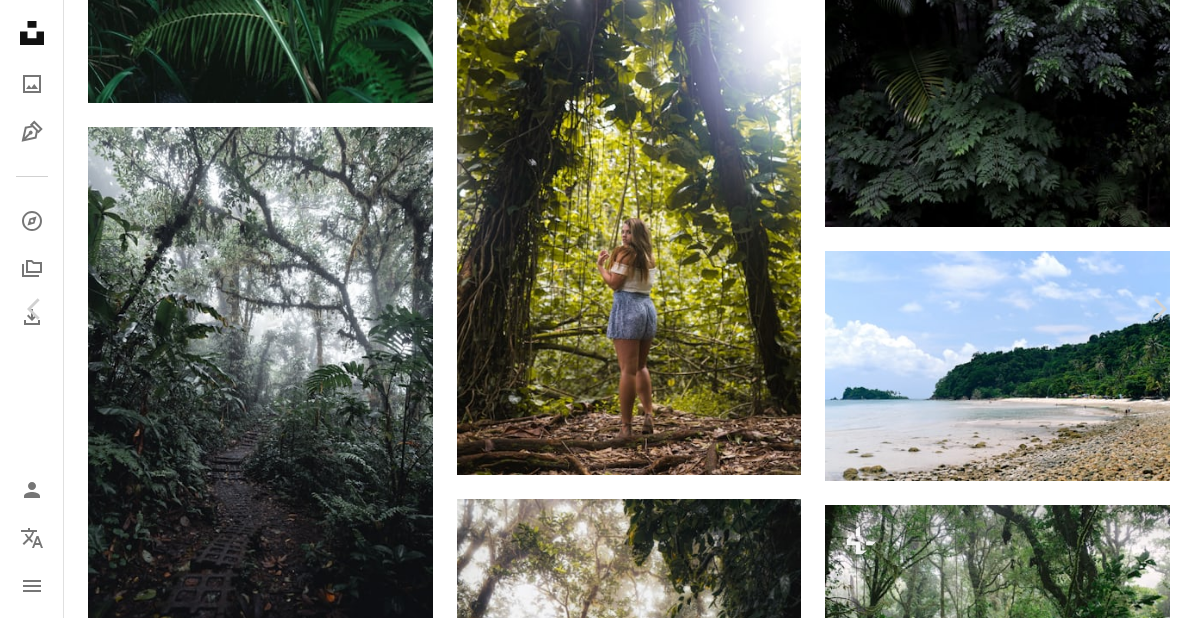 click on "An X shape Chevron left Chevron right [FIRST] [LAST] For Unsplash+ A heart A plus sign Edit image   Plus sign for Unsplash+ A lock   Download Zoom in A forward-right arrow Share More Actions A map marker [CITY] Calendar outlined Published on June 23, 2023 Safety Licensed under the Unsplash+ License monkey jungle rainforest rain forest jungle safari jungle leaves monkey in tree jungle animals jungle adventure [CITY] Public domain images From this series Chevron right Plus sign for Unsplash+ Plus sign for Unsplash+ Plus sign for Unsplash+ Plus sign for Unsplash+ Plus sign for Unsplash+ Plus sign for Unsplash+ Plus sign for Unsplash+ Plus sign for Unsplash+ Plus sign for Unsplash+ Plus sign for Unsplash+ Related images Plus sign for Unsplash+ A heart A plus sign [FIRST] [LAST] For Unsplash+ A lock   Download Plus sign for Unsplash+ A heart A plus sign [FIRST] [LAST] For Unsplash+ A lock   Download Plus sign for Unsplash+ A heart A plus sign Getty Images For Unsplash+ A lock   Download" at bounding box center [597, 5214] 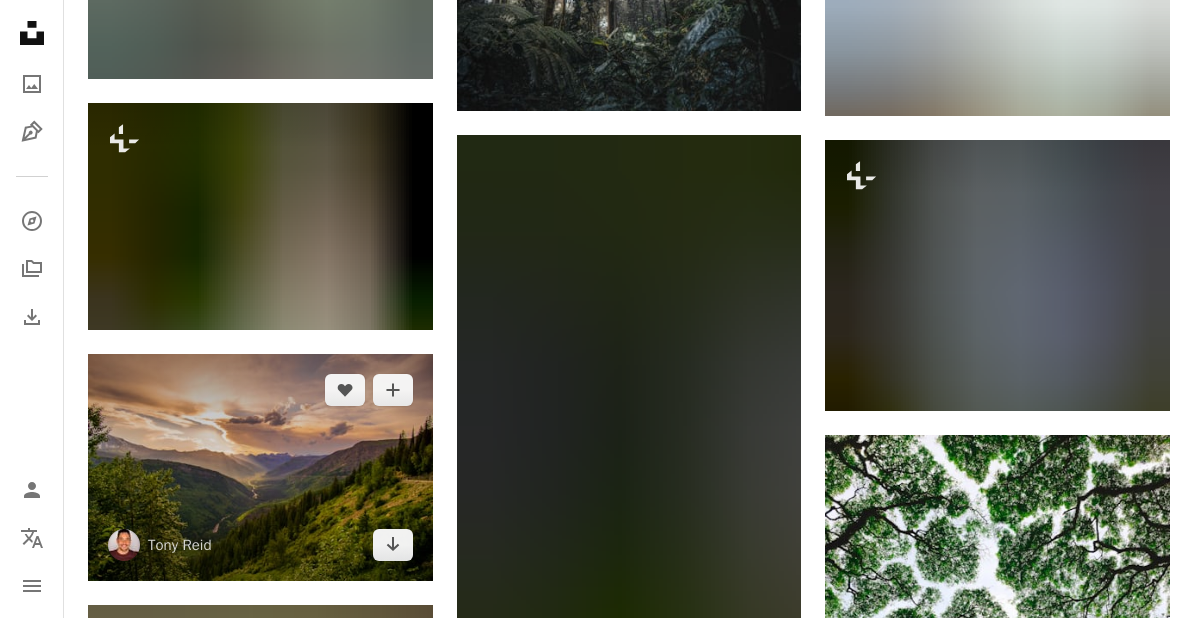 scroll, scrollTop: 18183, scrollLeft: 0, axis: vertical 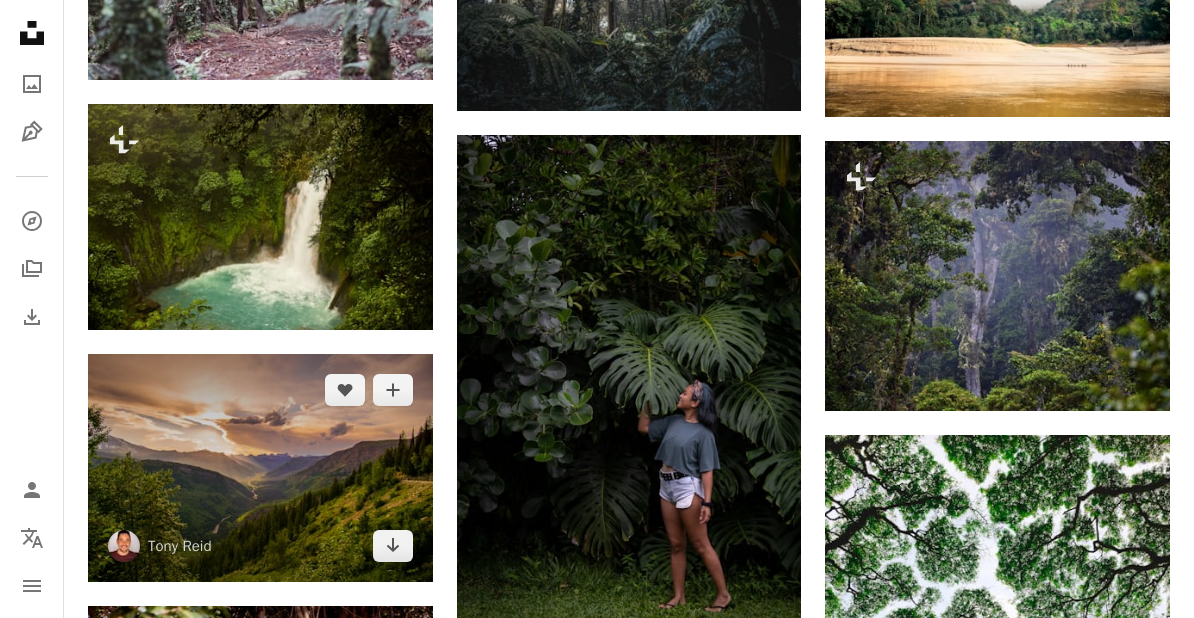 click at bounding box center (260, 467) 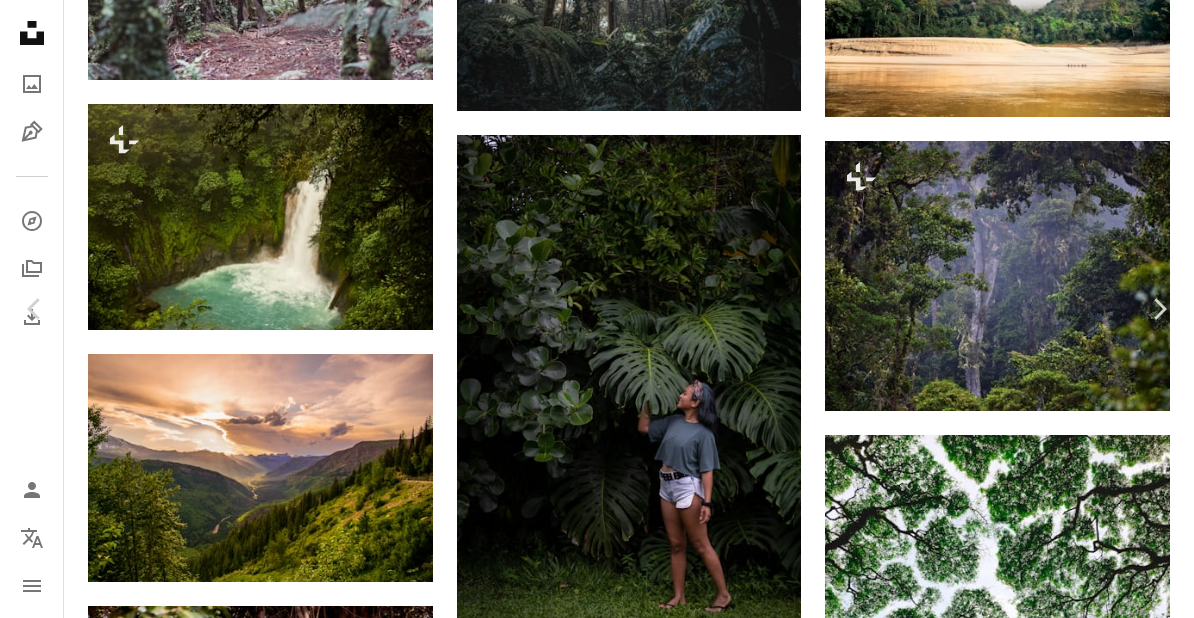 click on "An X shape Chevron left Chevron right [NAME] [NAME] A heart A plus sign Edit image   Plus sign for Unsplash+ Download free Chevron down Zoom in Views 5,406,329 Downloads 83,743 Featured in Photos A forward-right arrow Share Info icon Info More Actions Breathtaking valley A map marker [LOCATION], [CITY], [COUNTRY] Calendar outlined Published on August 23, 2016 Camera SONY, ILCE-6000 Safety Free to use under the Unsplash License forest sunset mountains sunrise sun clouds cloud grass trees river hiking jungle mountain range valley rays conifers wallpaper background land plant Free pictures Browse premium related images on iStock  |  Save 20% with code UNSPLASH20 View more on iStock  ↗ Related images A heart A plus sign [NAME] Available for hire A checkmark inside of a circle Arrow pointing down A heart A plus sign [NAME] Arrow pointing down A heart A plus sign [NAME] Available for hire A checkmark inside of a circle Arrow pointing down A heart A plus sign" at bounding box center (597, 4396) 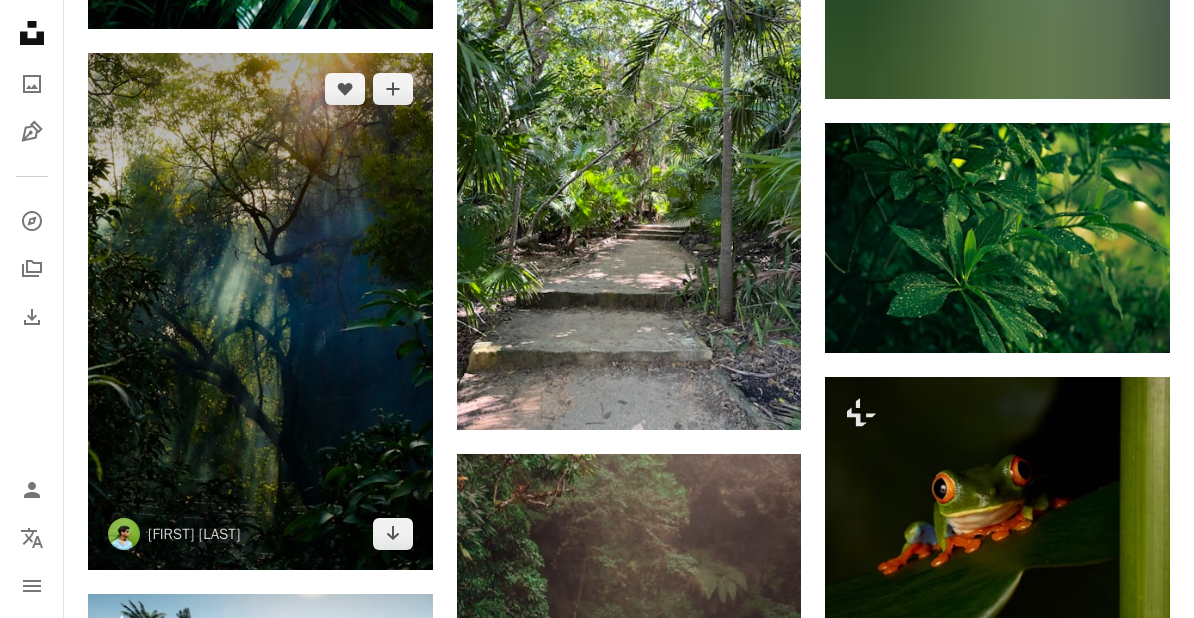scroll, scrollTop: 22967, scrollLeft: 0, axis: vertical 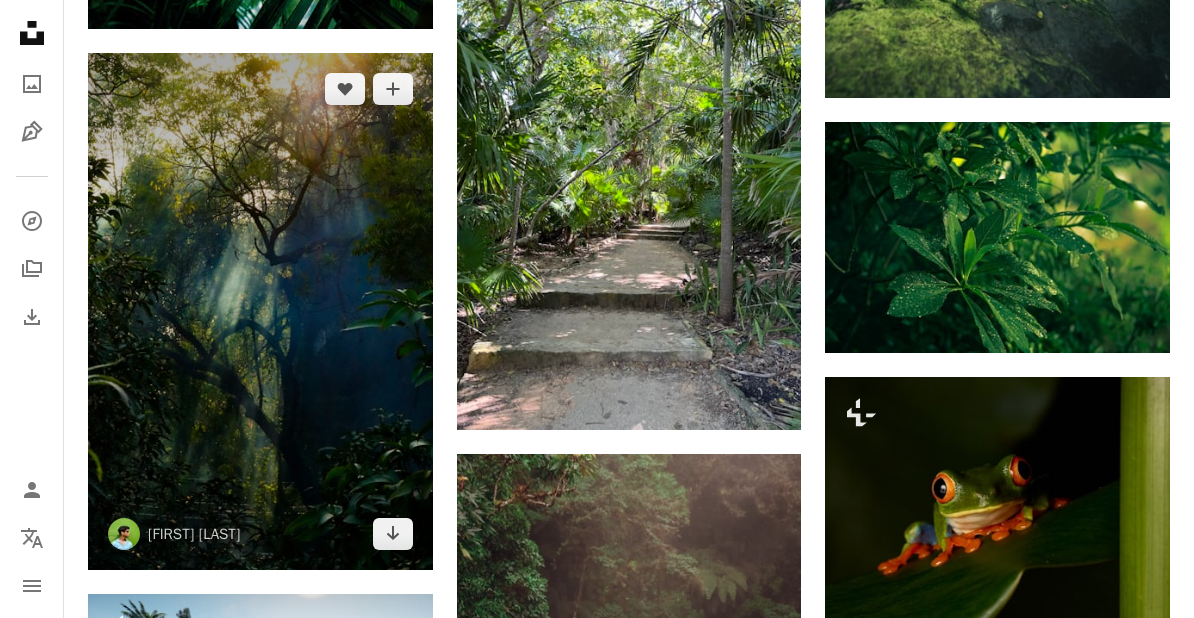 click at bounding box center [260, 311] 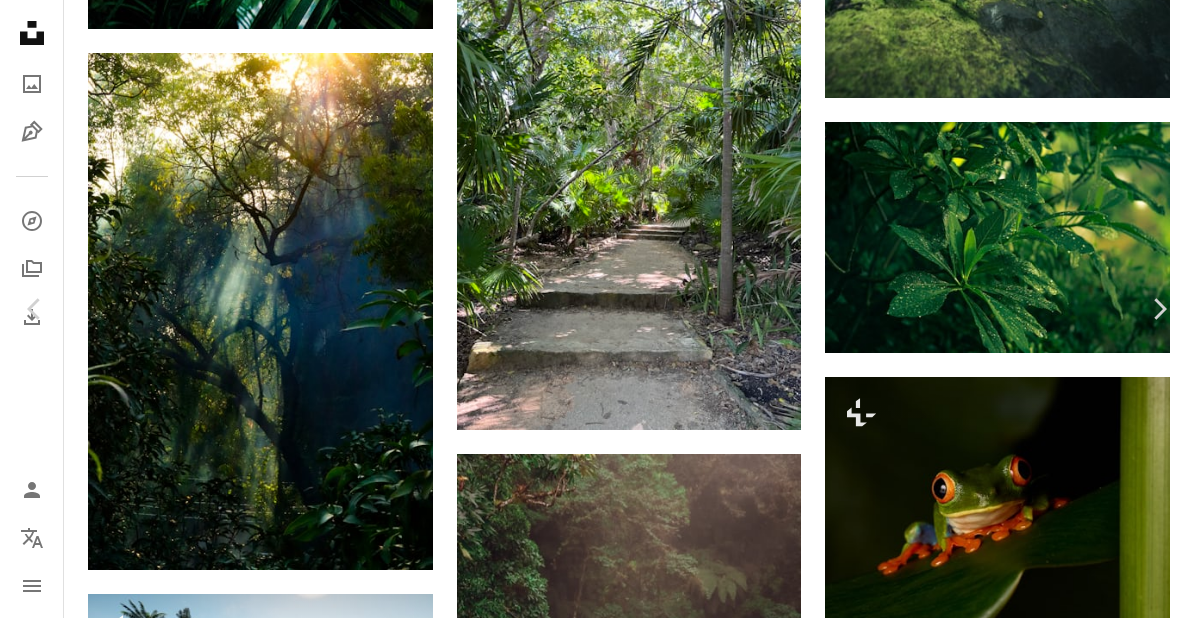 click on "Download free" at bounding box center [1010, 4895] 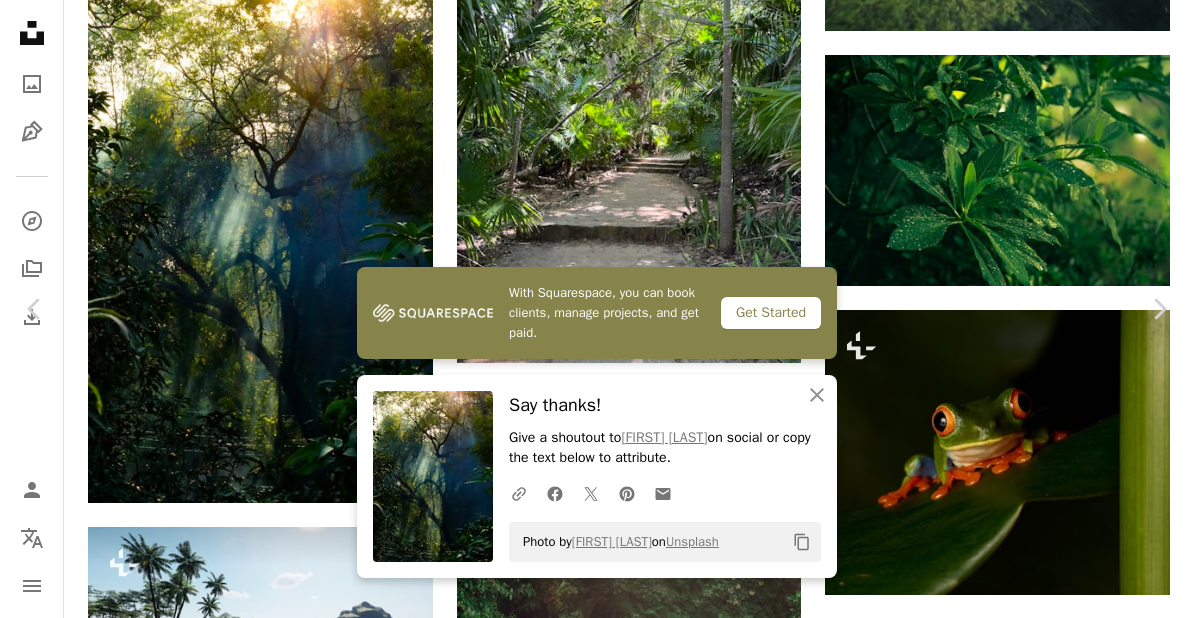 click on "An X shape Chevron left Chevron right With Squarespace, you can book clients, manage projects, and get paid. Get Started An X shape Close Say thanks! Give a shoutout to [NAME] on social or copy the text below to attribute. A URL sharing icon (chains) Facebook icon X (formerly Twitter) icon Pinterest icon An envelope Photo by [NAME] on Unsplash
Copy content [NAME] [NAME] A heart A plus sign Edit image   Plus sign for Unsplash+ Download free Chevron down Zoom in Views 55,788 Downloads 1,644 A forward-right arrow Share Info icon Info More Actions Calendar outlined Published on September 14, 2023 Camera Canon, EOS 200D Safety Free to use under the Unsplash License forest trees dark aesthetic nature background nature dark forest wallpaper amazon rainforest nature aesthetic tree background forest background amazon forest rainforest background rainforests land light scenery leaf jungle sunlight Free images Browse premium related images on iStock  |  Save 20% with code UNSPLASH20  ↗" at bounding box center [597, 5090] 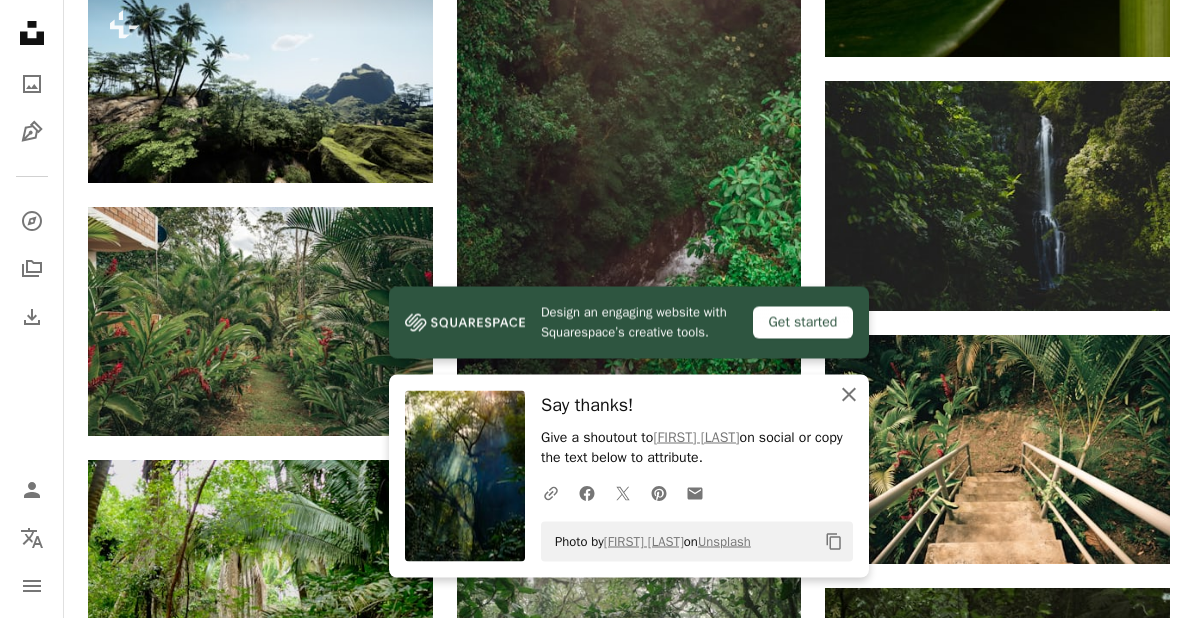click on "An X shape" 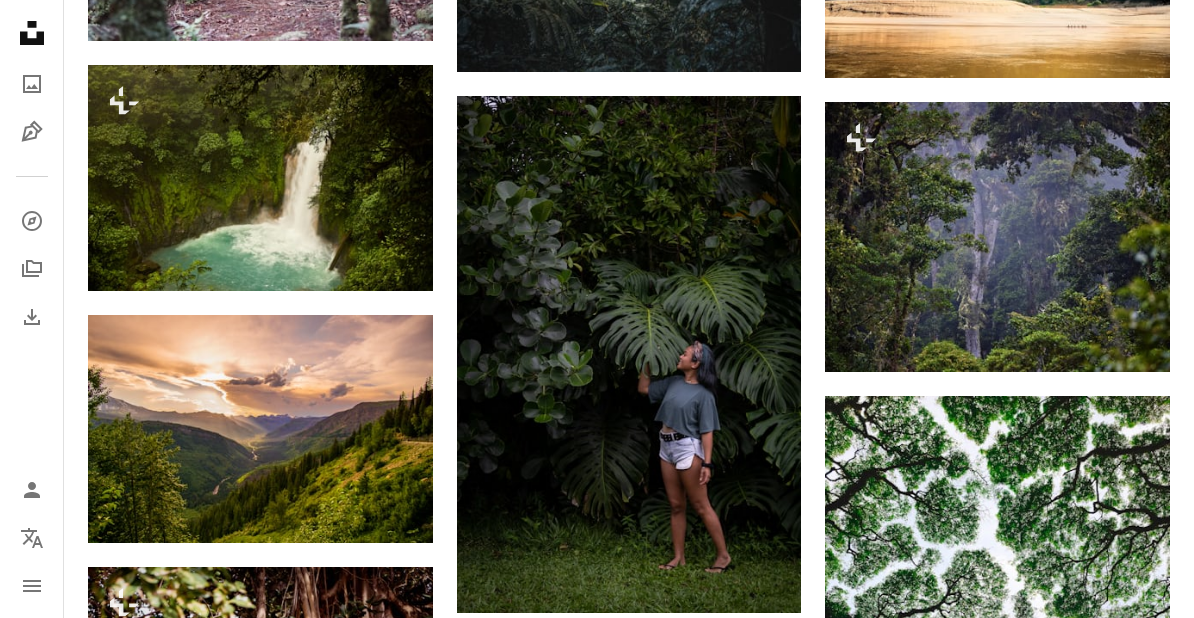 scroll, scrollTop: 18213, scrollLeft: 0, axis: vertical 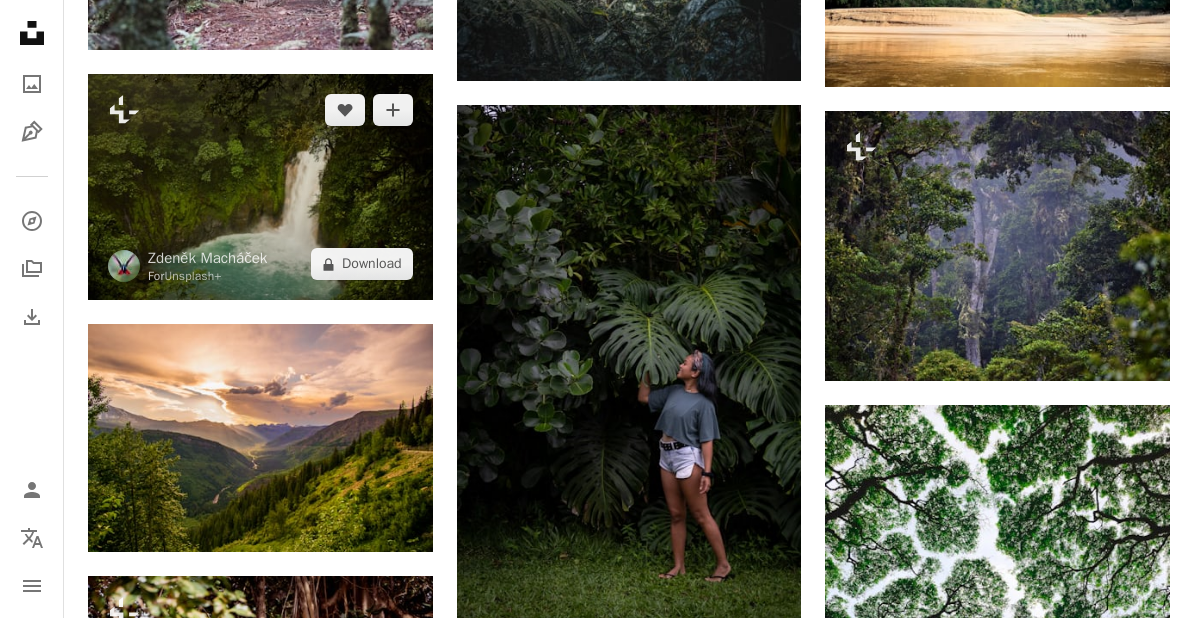 click at bounding box center (260, 187) 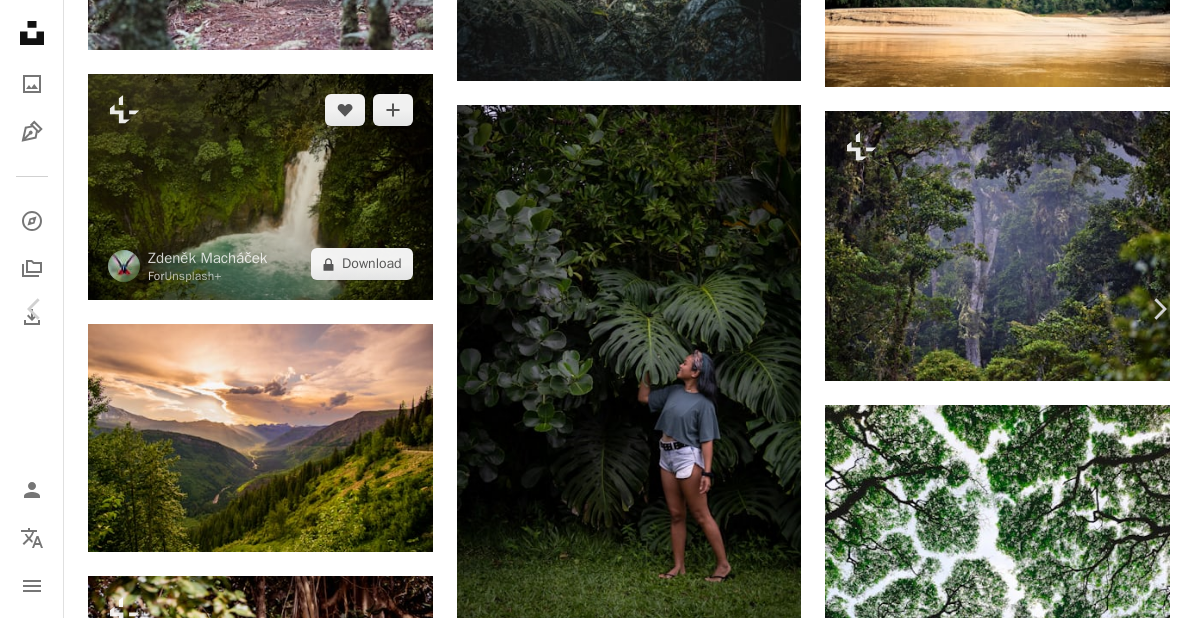 click on "An X shape Chevron left Chevron right [FIRST] [LAST] For Unsplash+ A heart A plus sign Edit image Plus sign for Unsplash+ A lock Download Zoom in A forward-right arrow Share More Actions A map marker [CITY] Calendar outlined Published on June 23, 2023 Safety Licensed under the Unsplash+ License waterfall jungle rainforest forrest rain forest misty forest canopy jungle leaves jungle animals jungle adventure [CITY] Free images From this series Chevron right Plus sign for Unsplash+ Plus sign for Unsplash+ Plus sign for Unsplash+ Plus sign for Unsplash+ Plus sign for Unsplash+ Plus sign for Unsplash+ Plus sign for Unsplash+ Plus sign for Unsplash+ Plus sign for Unsplash+ Plus sign for Unsplash+ Related images Plus sign for Unsplash+ A heart A plus sign [FIRST] [LAST] For Unsplash+ A lock Download Plus sign for Unsplash+ A heart A plus sign [FIRST] [LAST] For Unsplash+ A lock Download Plus sign for Unsplash+ A heart A plus sign Getty Images For Unsplash+ A lock Download A heart" at bounding box center (597, 12649) 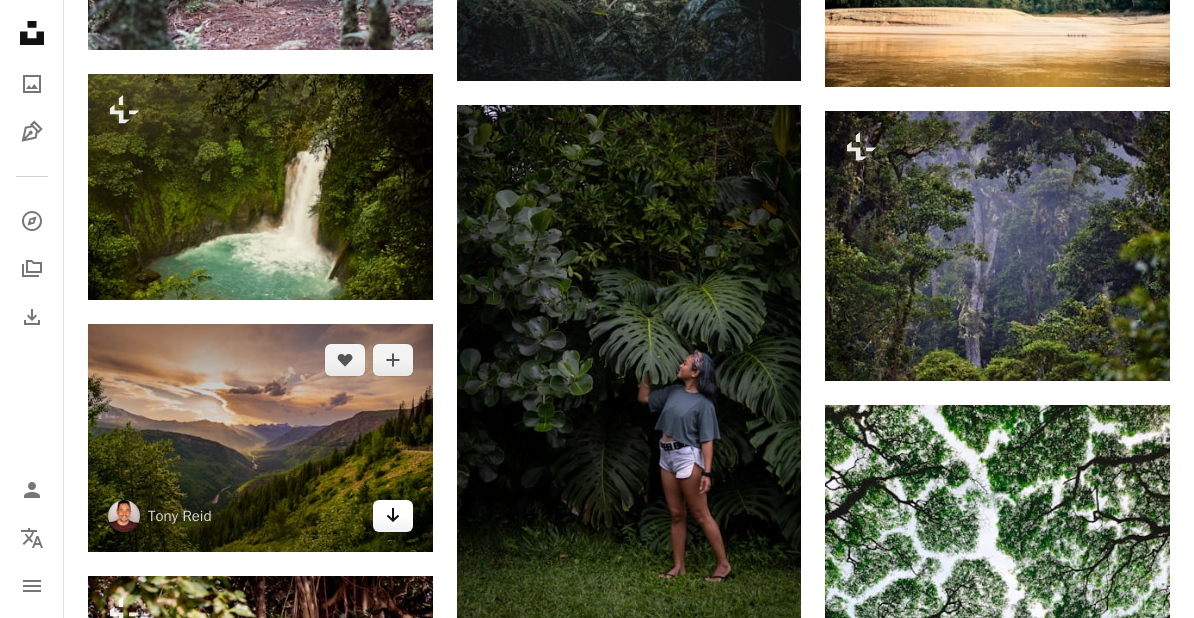 click on "Arrow pointing down" at bounding box center [393, 516] 